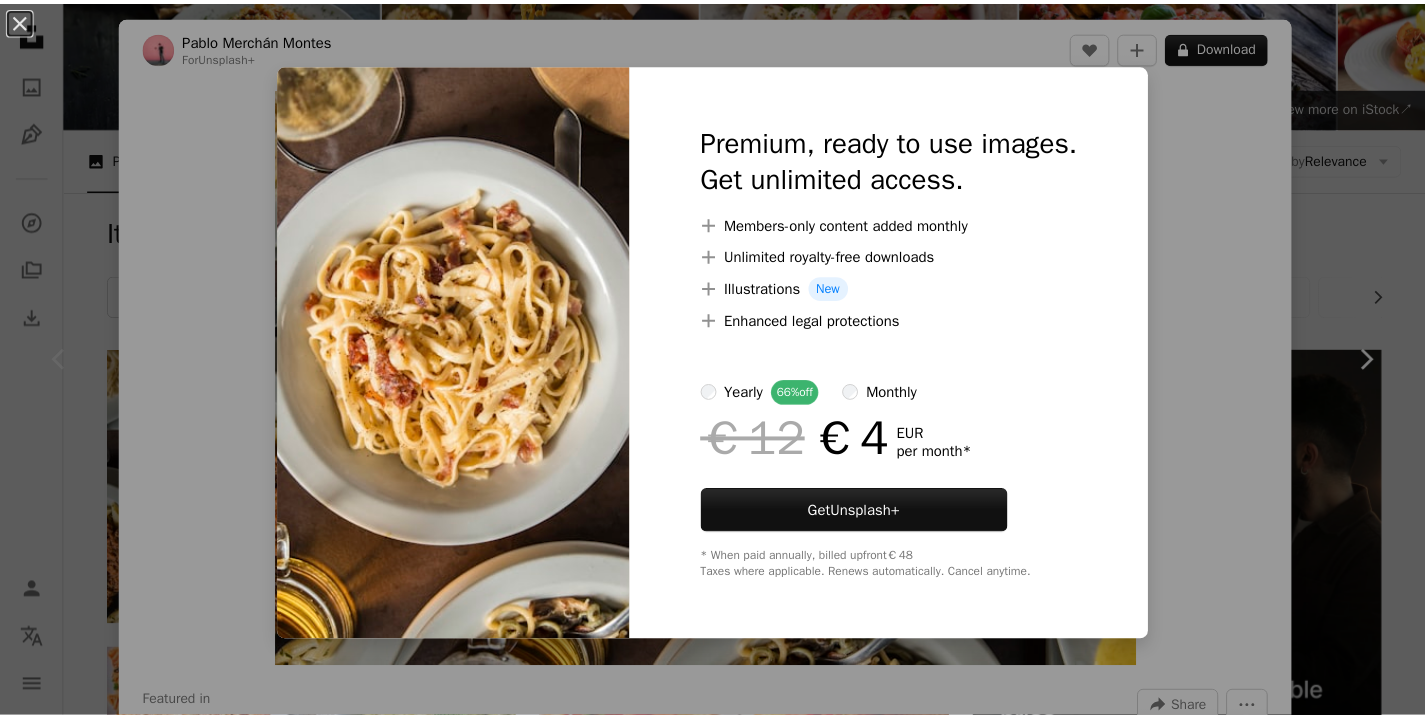 scroll, scrollTop: 150, scrollLeft: 0, axis: vertical 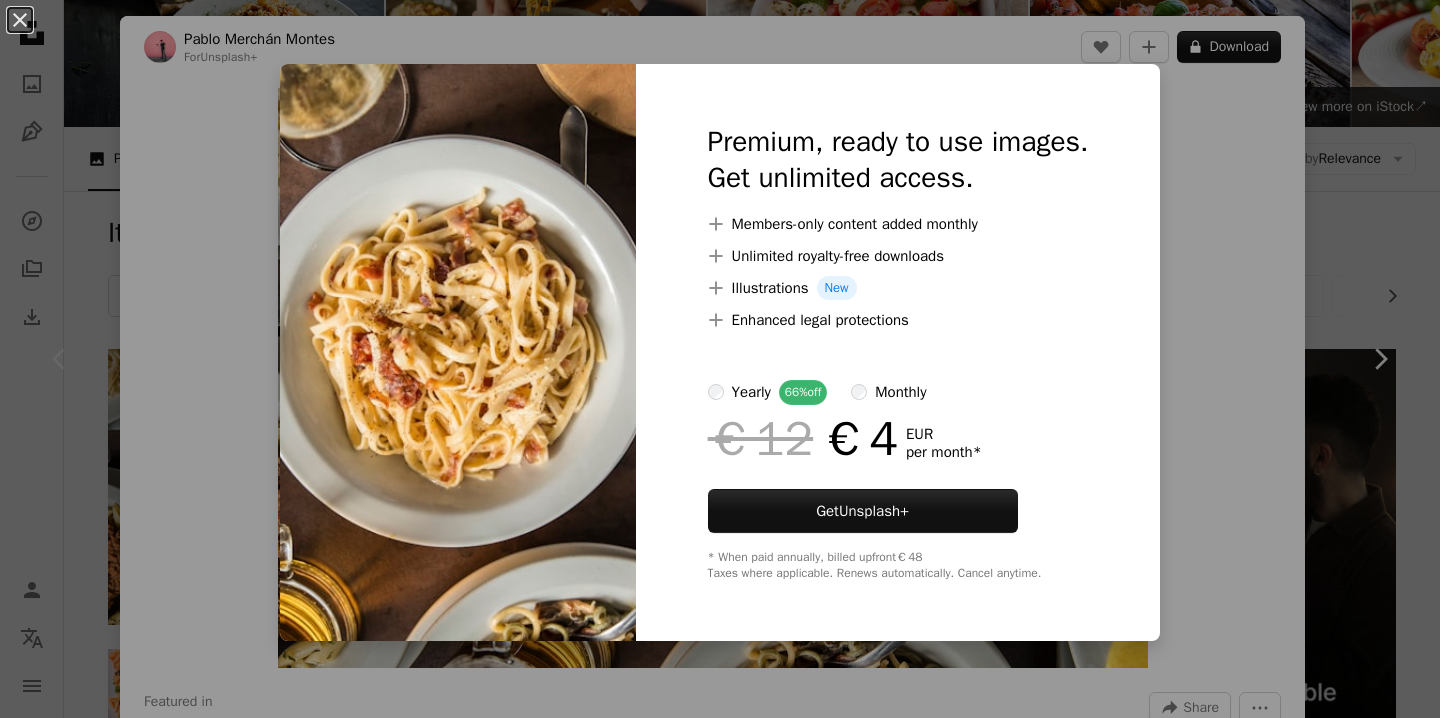 click on "An X shape Premium, ready to use images. Get unlimited access. A plus sign Members-only content added monthly A plus sign Unlimited royalty-free downloads A plus sign Illustrations  New A plus sign Enhanced legal protections yearly 66%  off monthly €12   €4 EUR per month * Get  Unsplash+ * When paid annually, billed upfront  €48 Taxes where applicable. Renews automatically. Cancel anytime." at bounding box center (720, 359) 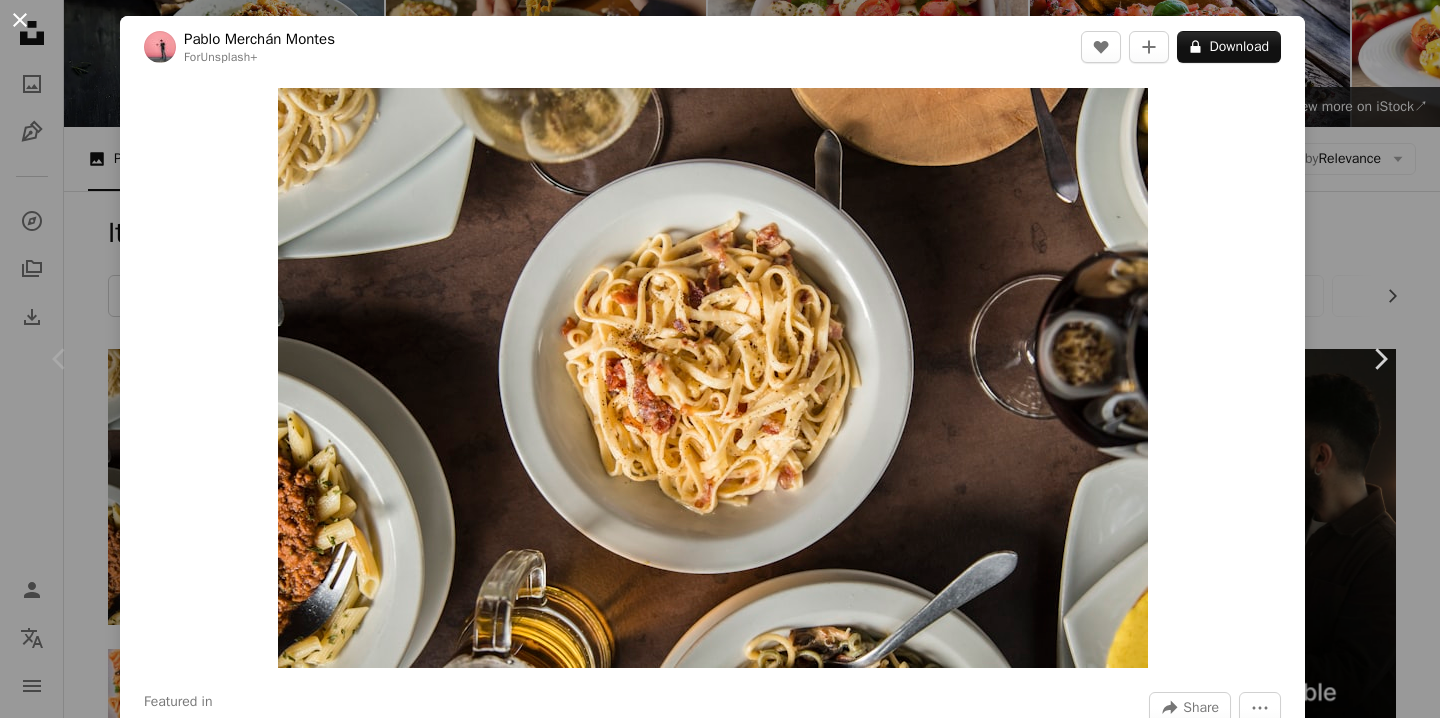 click on "An X shape" at bounding box center (20, 20) 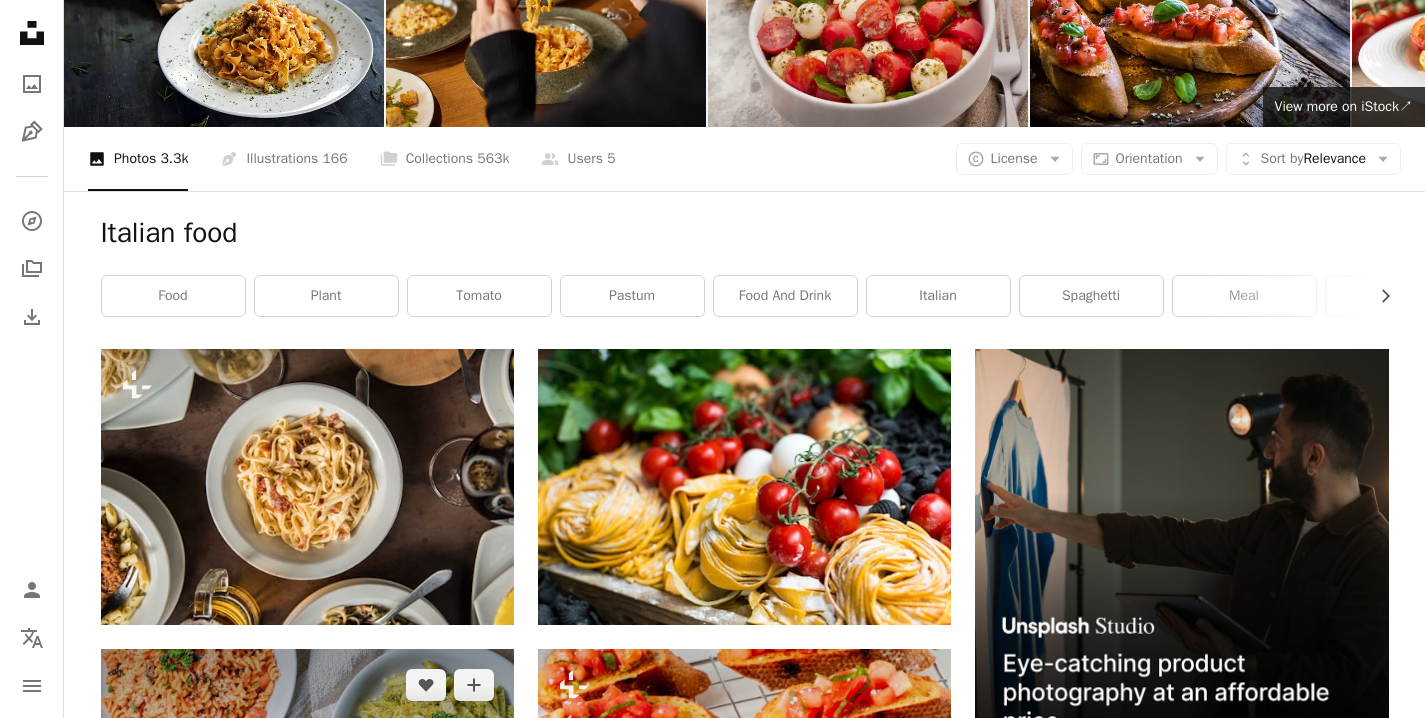 scroll, scrollTop: 486, scrollLeft: 0, axis: vertical 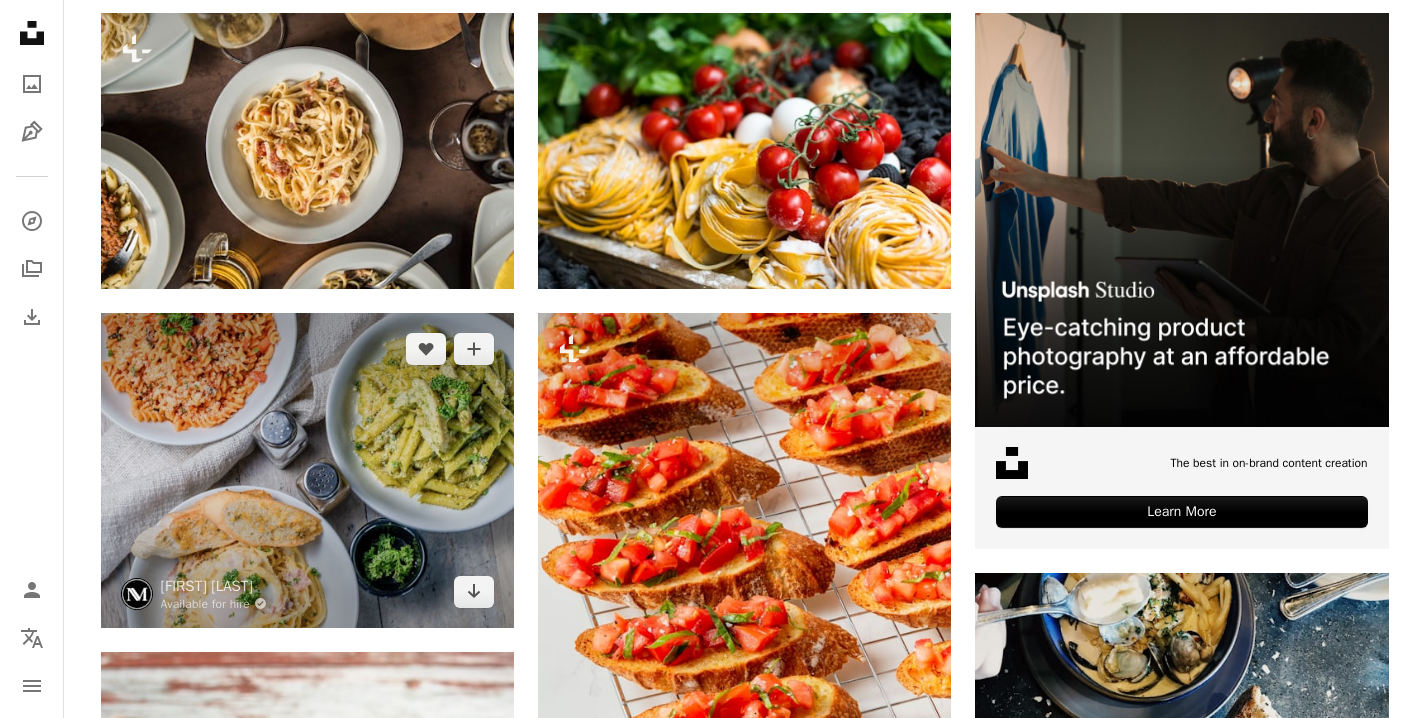 click at bounding box center (307, 470) 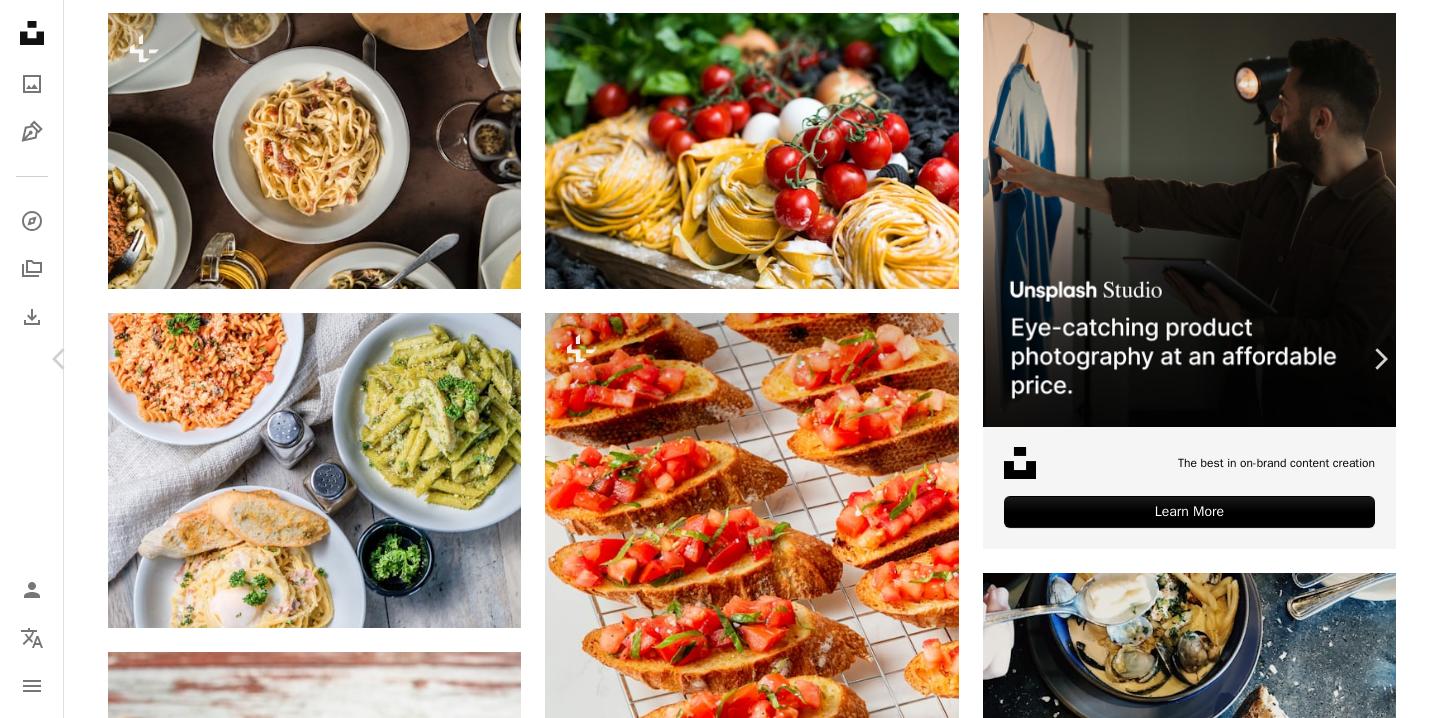 click on "Chevron down" 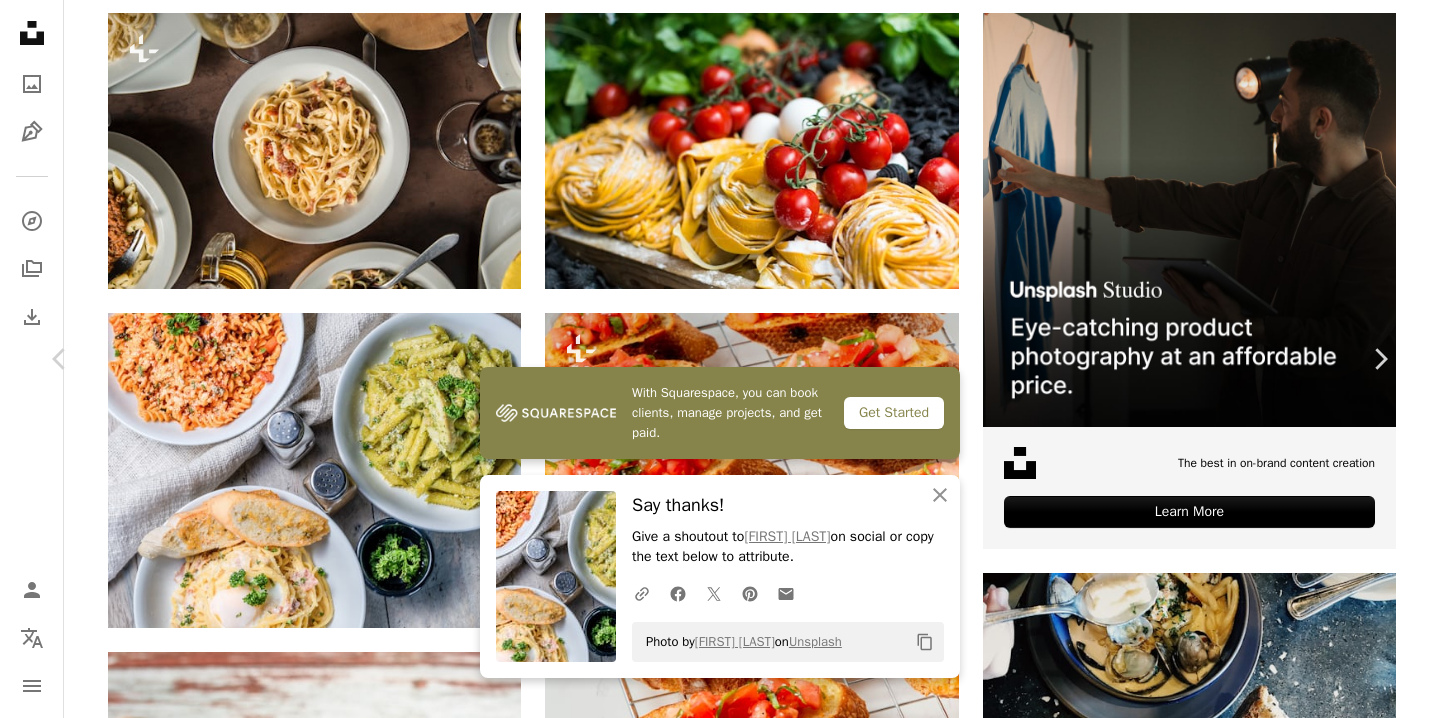 click on "An X shape" at bounding box center [20, 20] 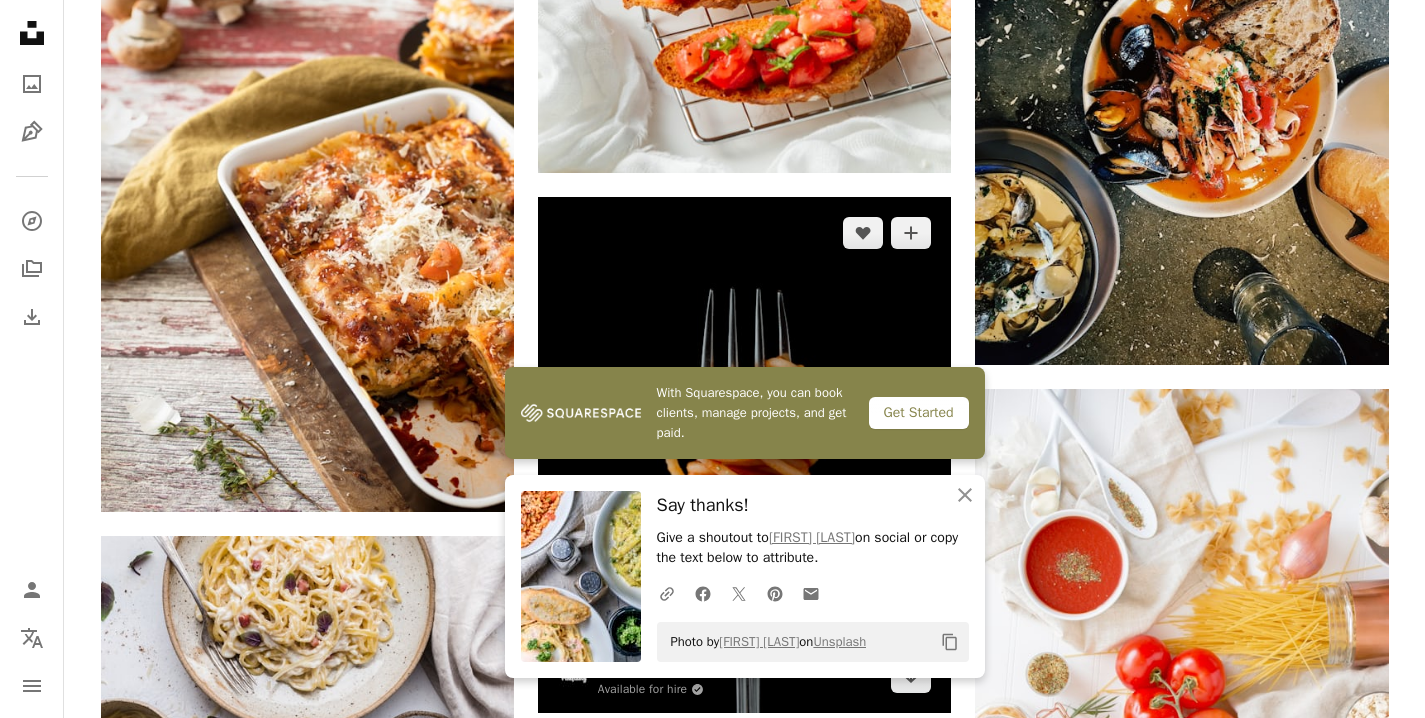 scroll, scrollTop: 1359, scrollLeft: 0, axis: vertical 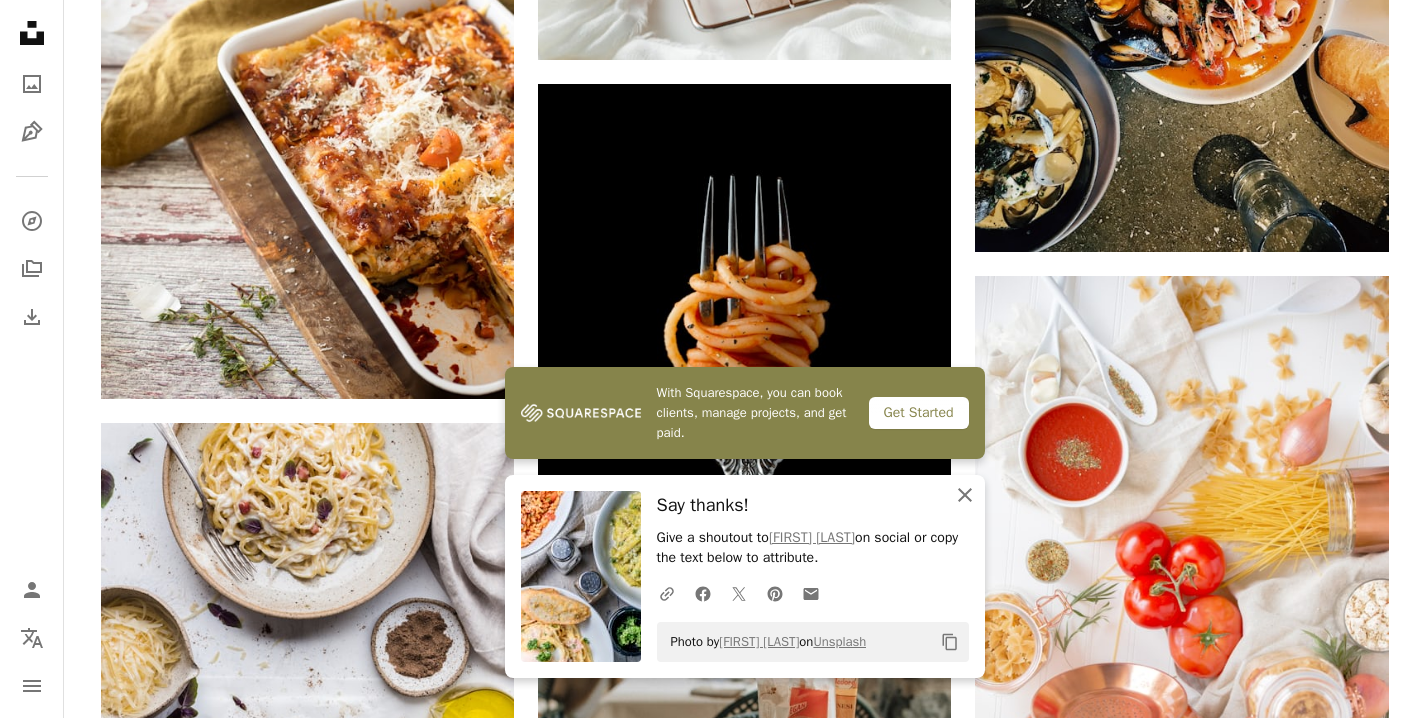 click 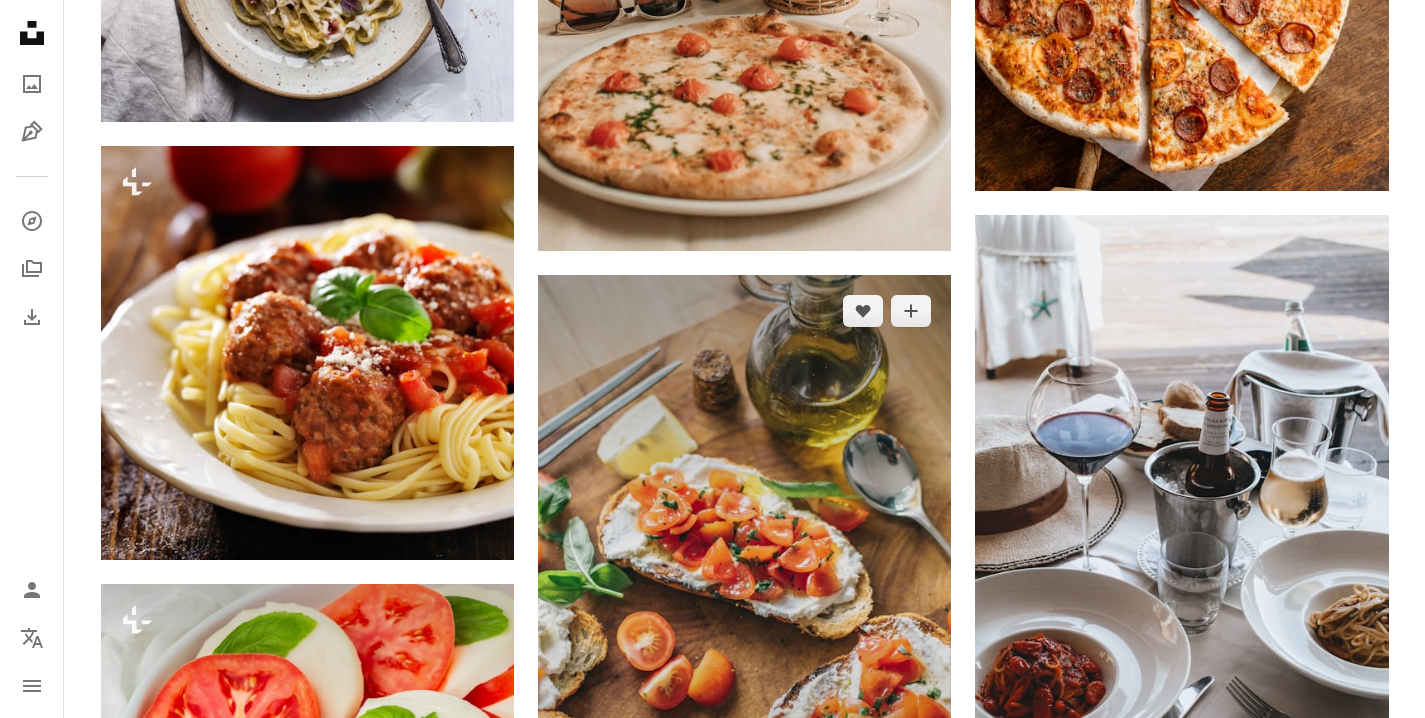 scroll, scrollTop: 3754, scrollLeft: 0, axis: vertical 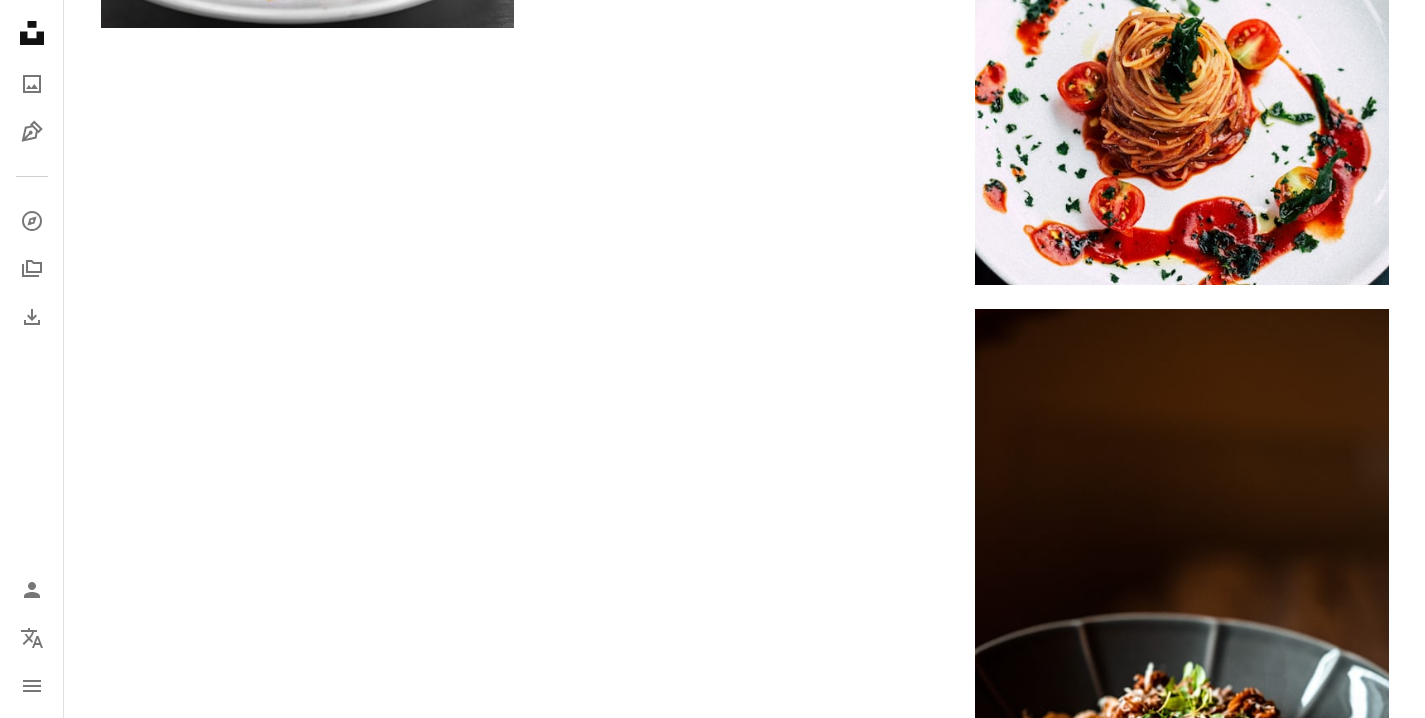 click on "Load more" at bounding box center [745, 1124] 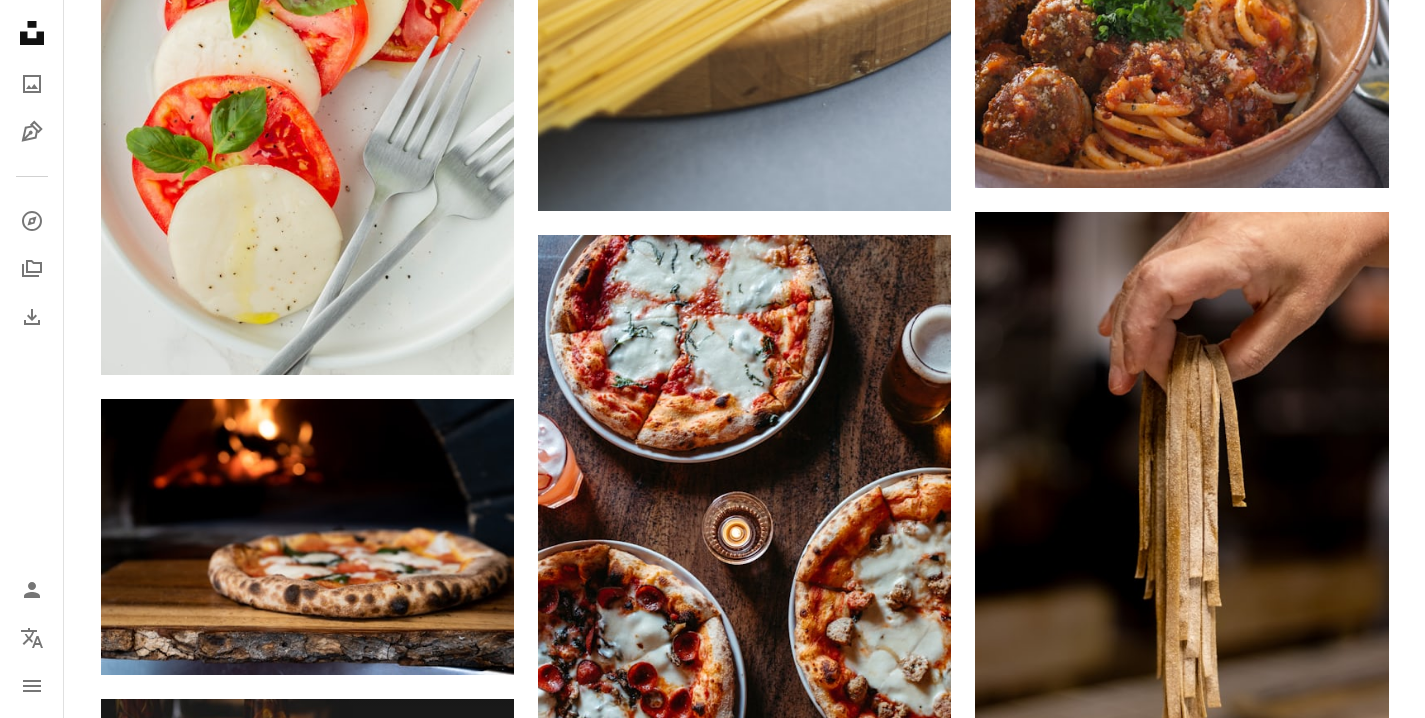 scroll, scrollTop: 9929, scrollLeft: 0, axis: vertical 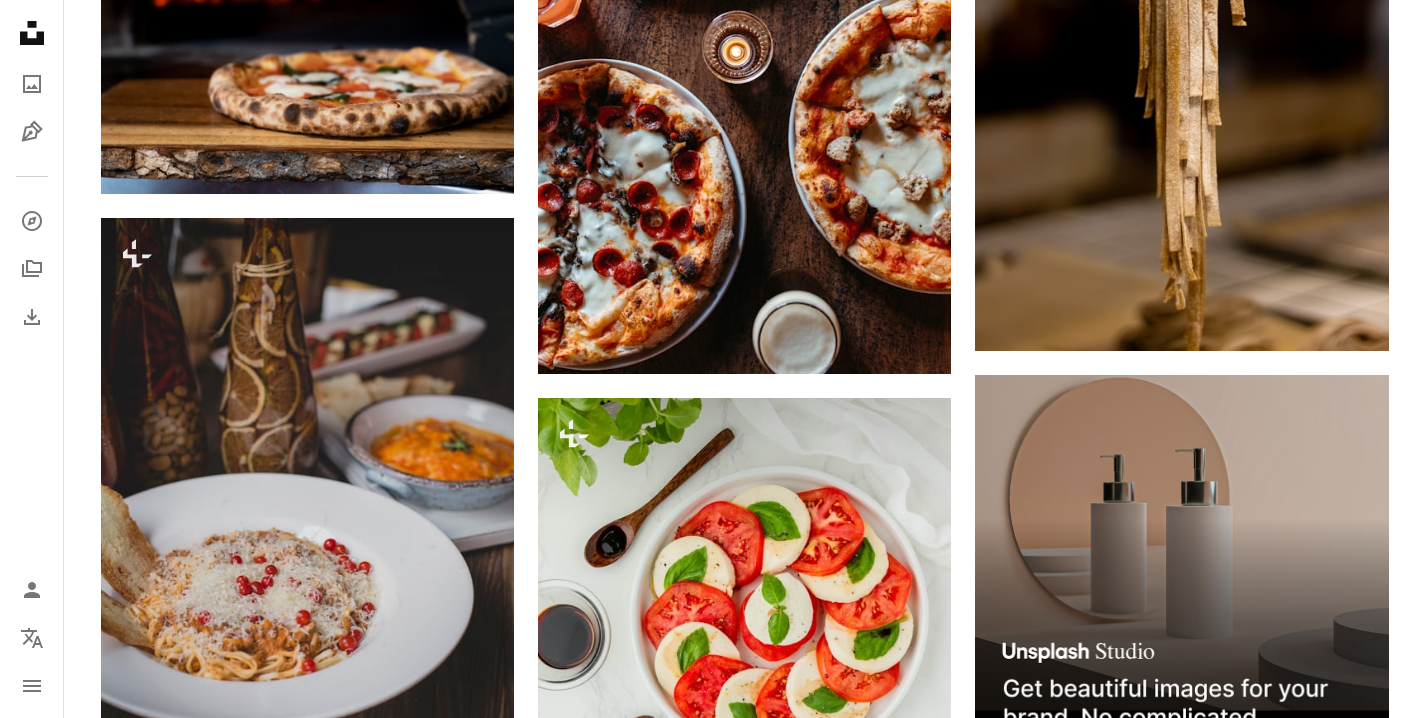click at bounding box center [307, 1100] 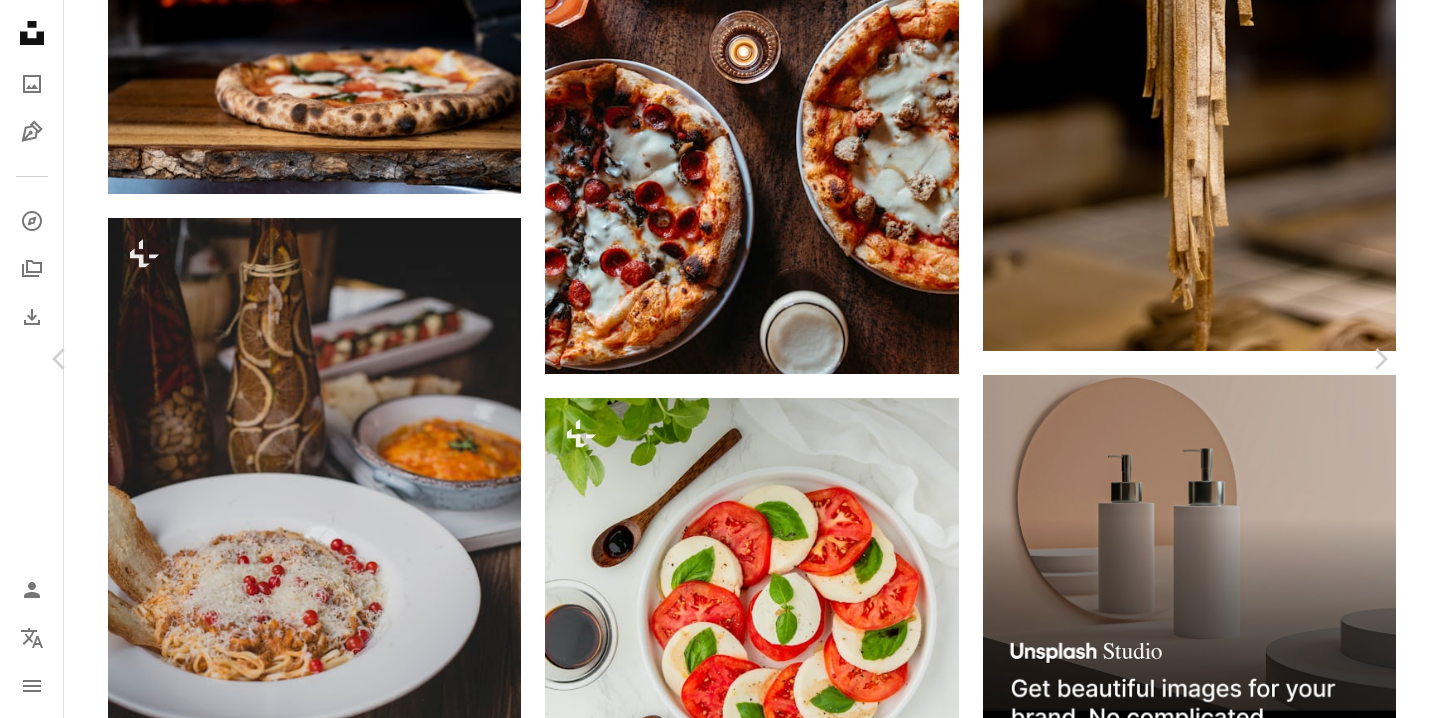 click on "Chevron down" 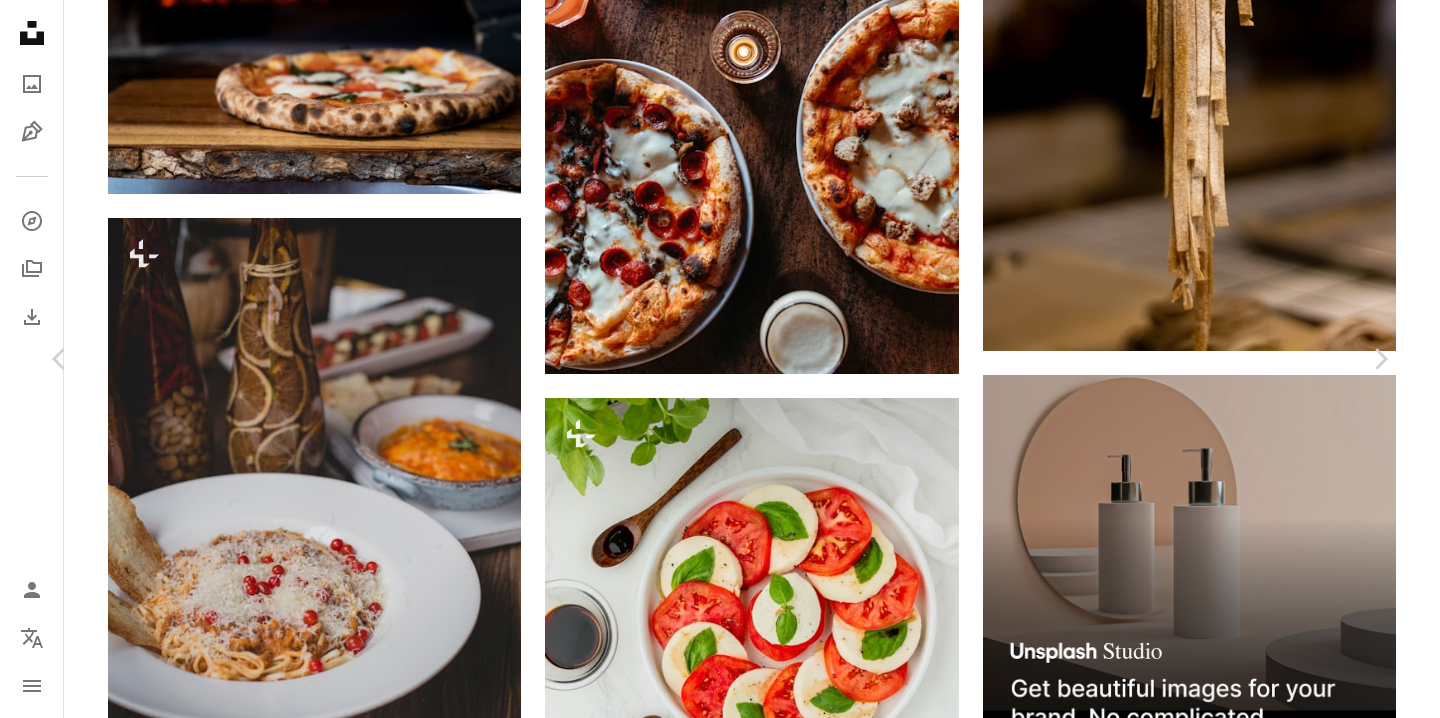 click on "( 1920 x 2880 )" at bounding box center (1167, 6056) 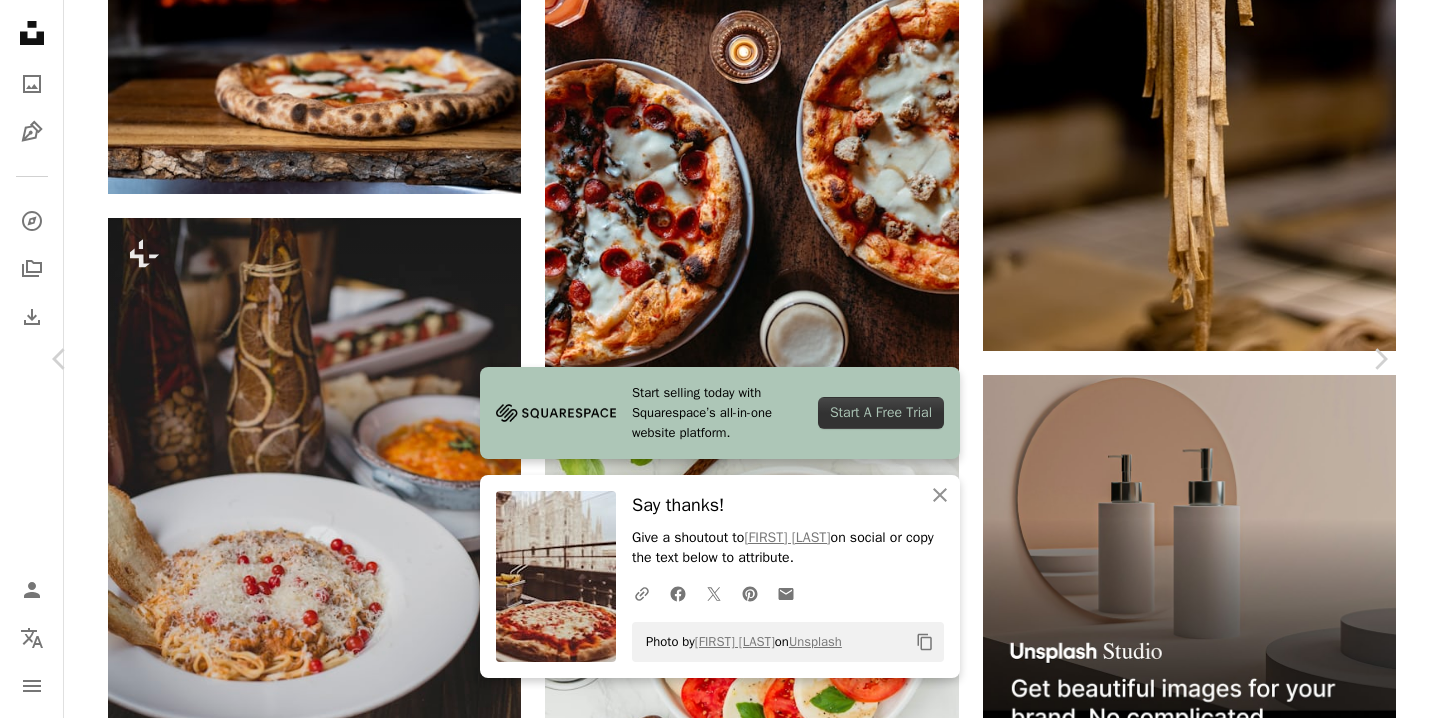 click on "An X shape" at bounding box center [20, 20] 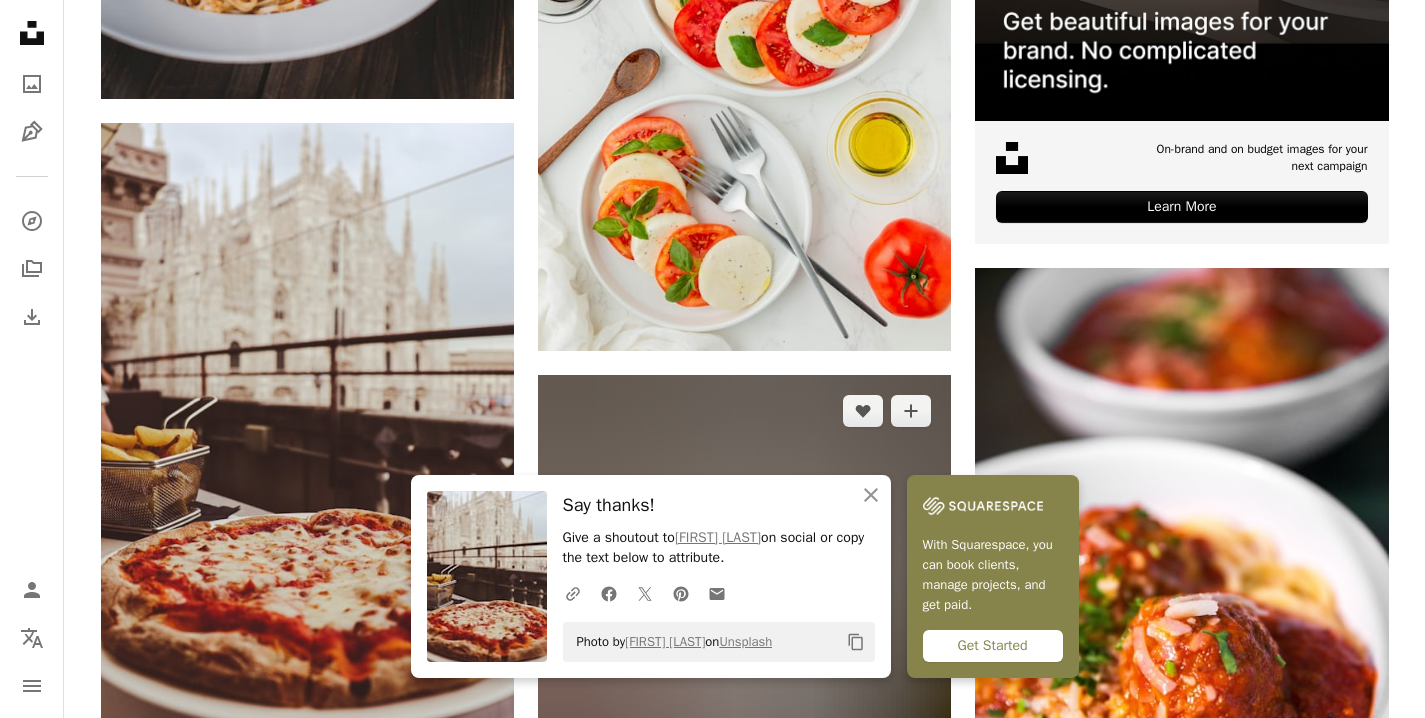 scroll, scrollTop: 10698, scrollLeft: 0, axis: vertical 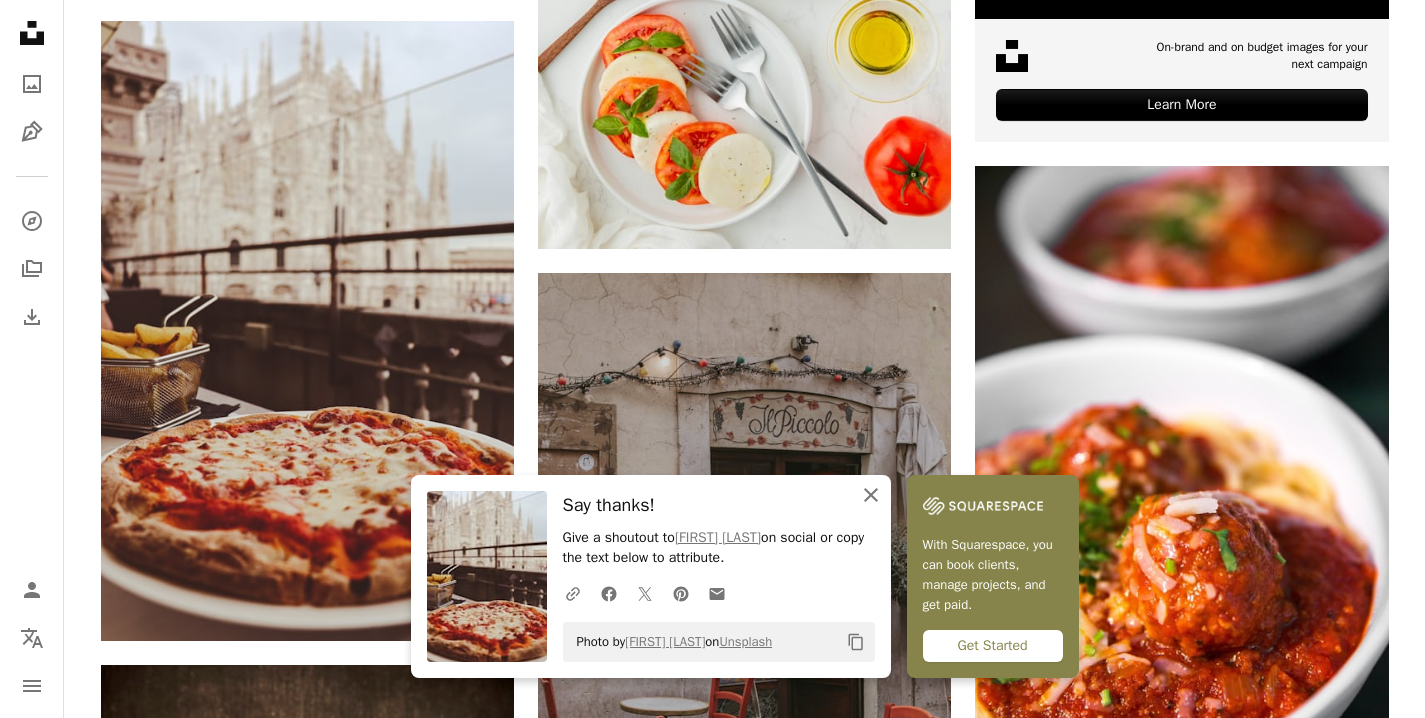 click on "An X shape" 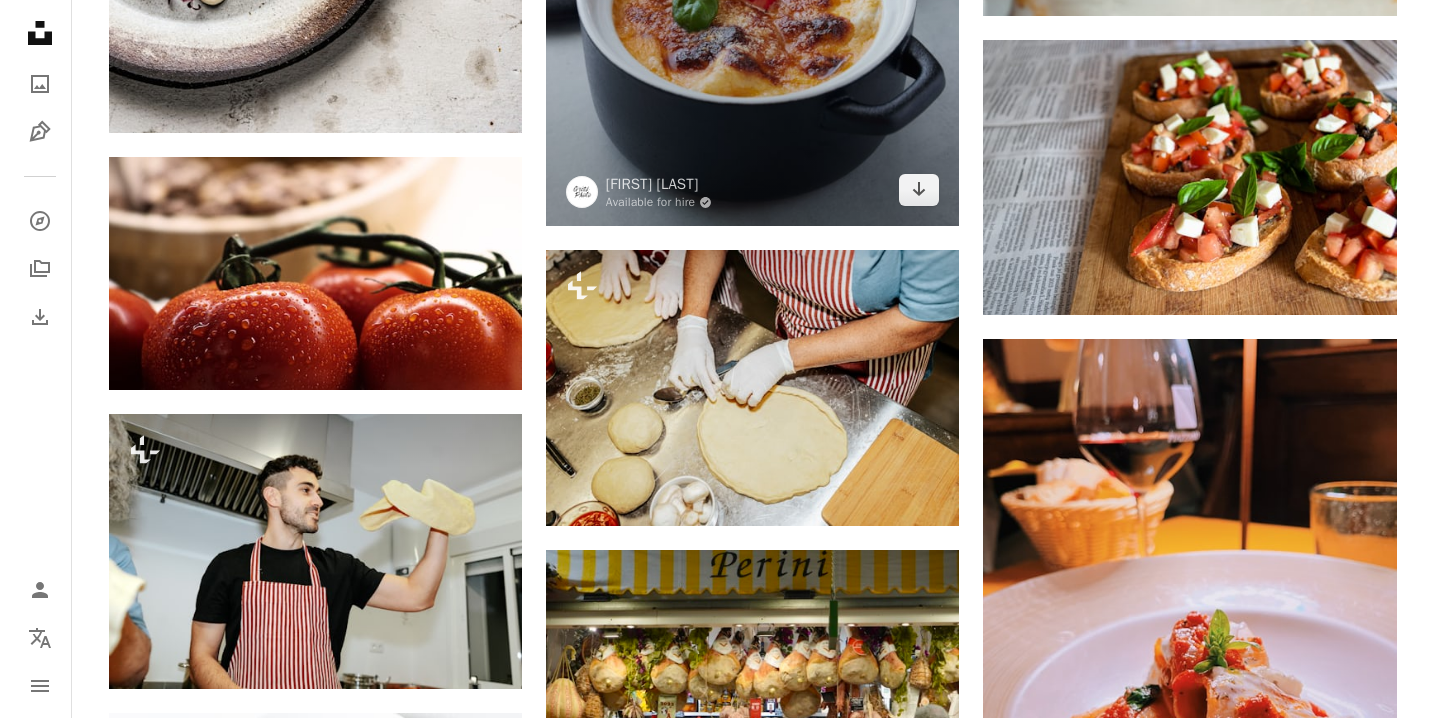scroll, scrollTop: 21634, scrollLeft: 0, axis: vertical 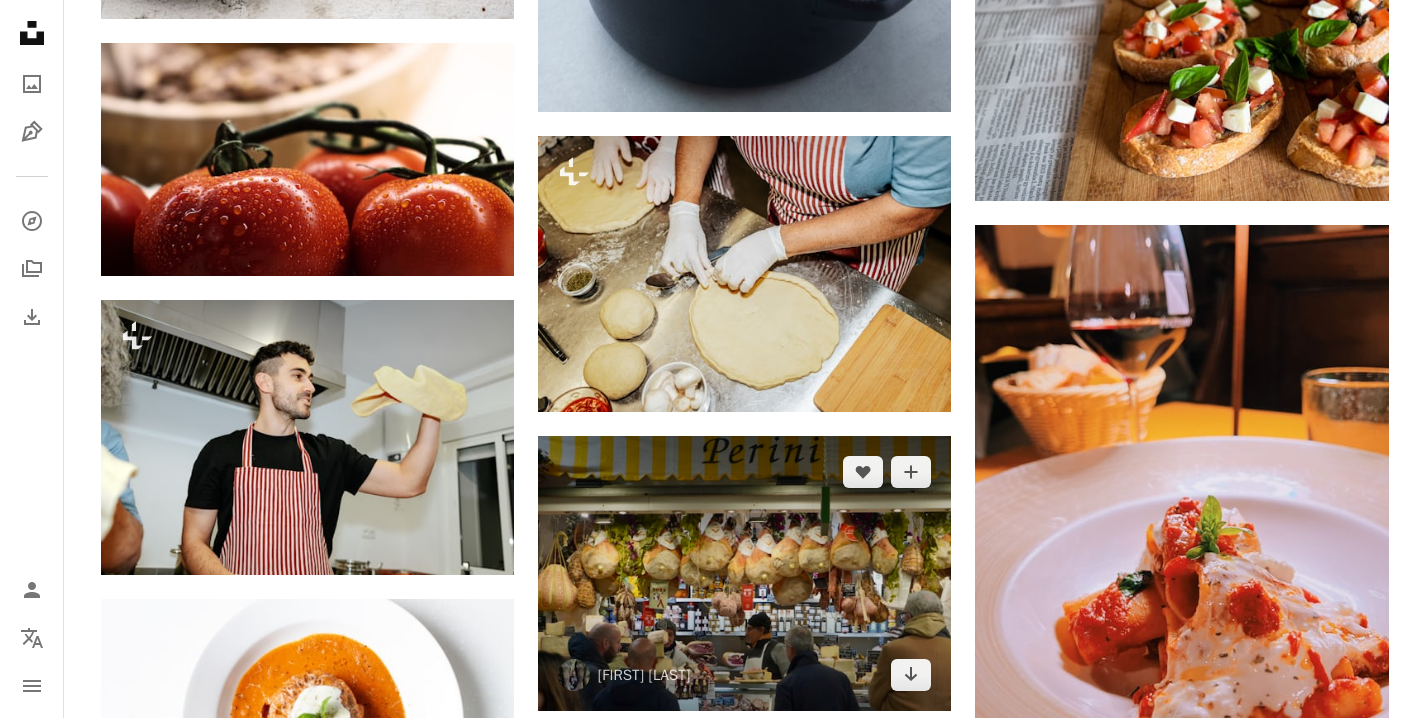 click at bounding box center (744, 573) 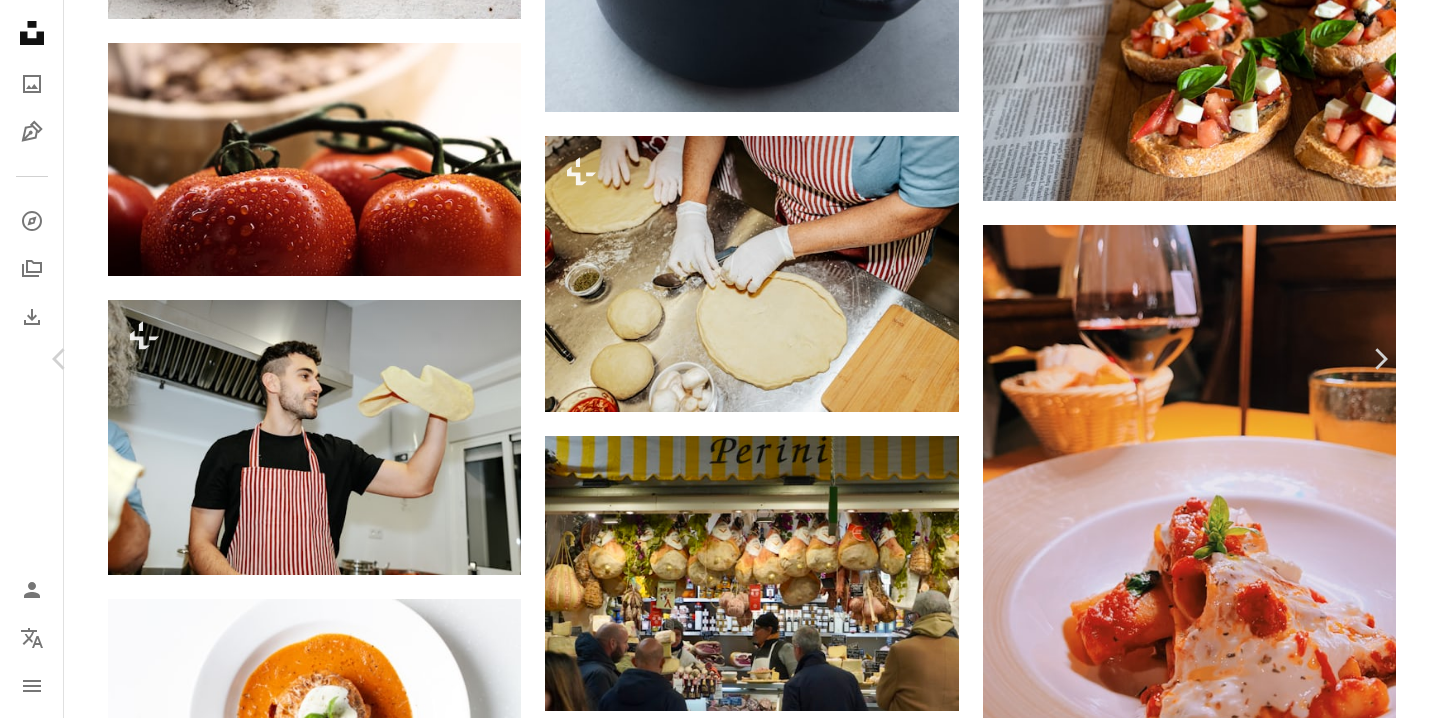 click on "Chevron down" 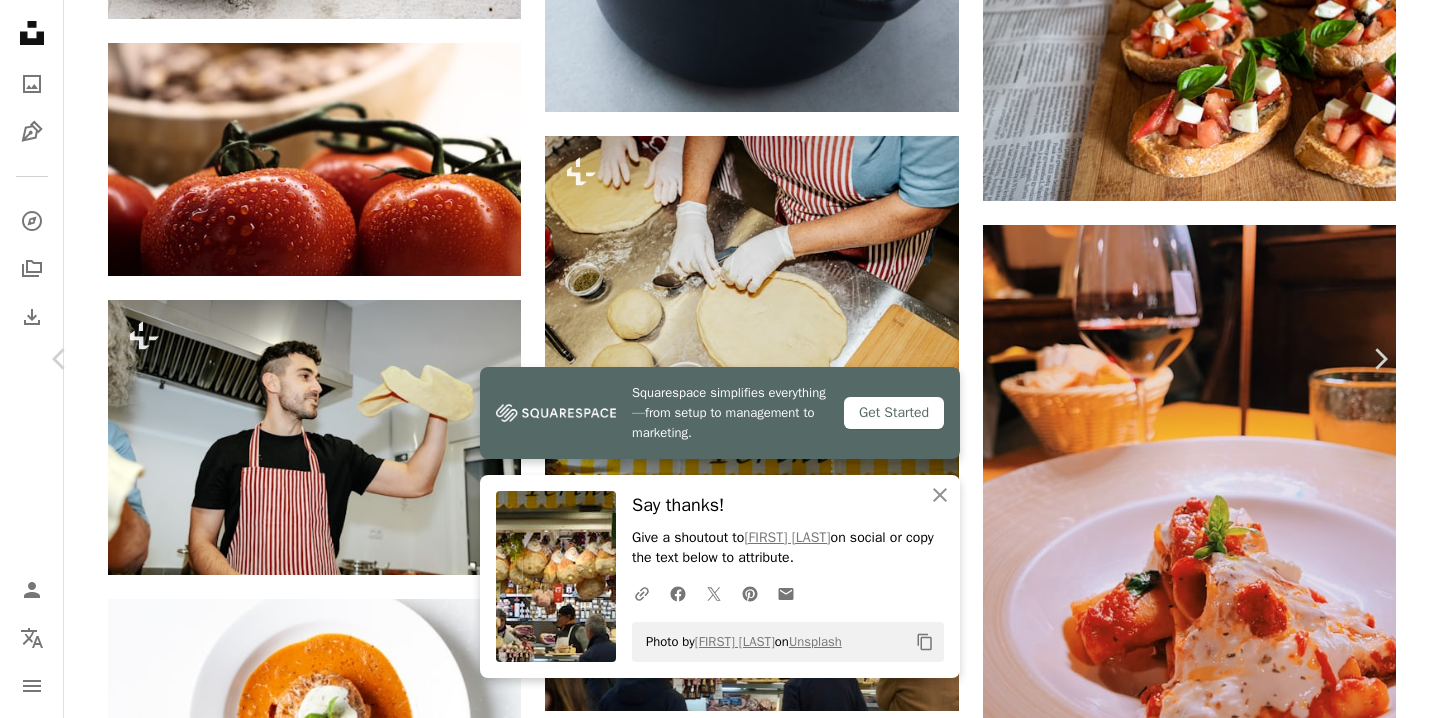 click on "Zoom in" at bounding box center [712, 7038] 